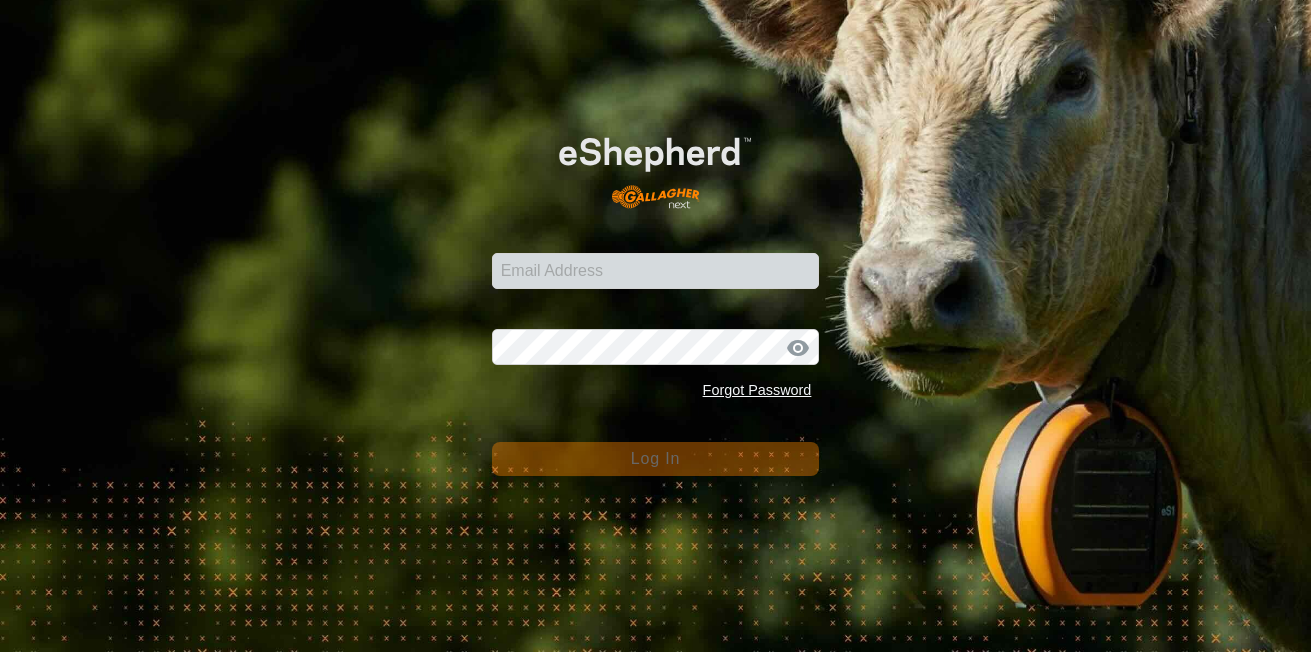scroll, scrollTop: 0, scrollLeft: 0, axis: both 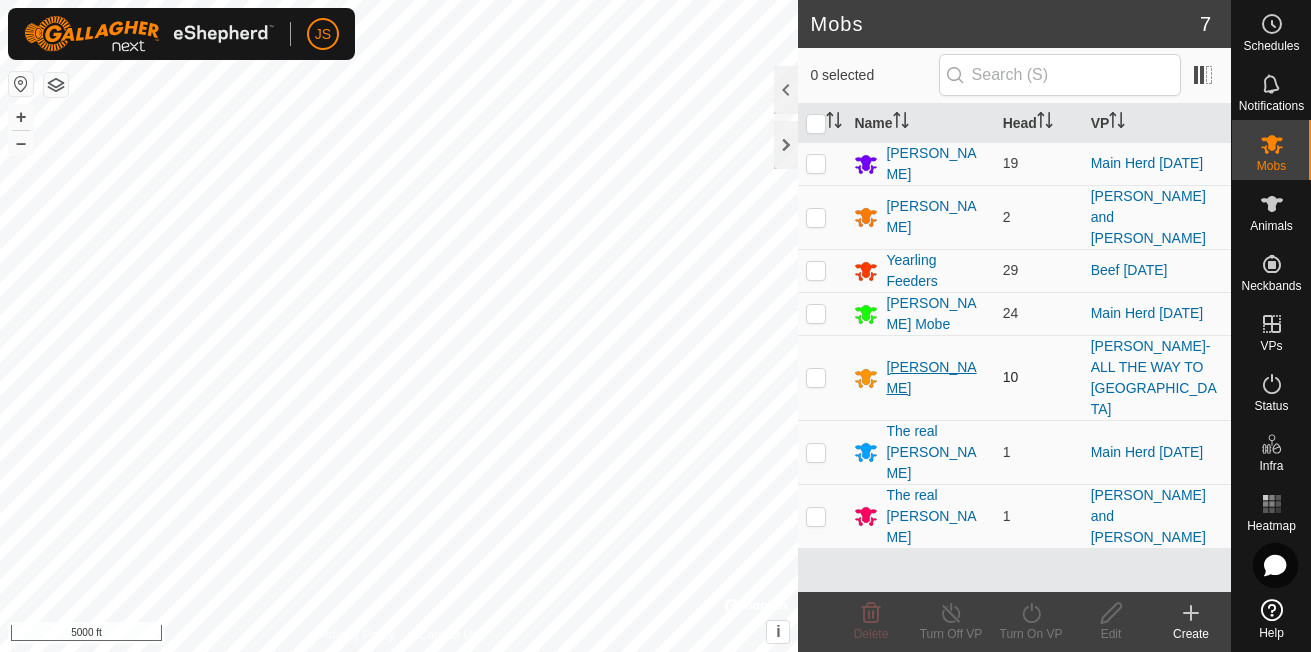 click on "[PERSON_NAME]" at bounding box center (936, 378) 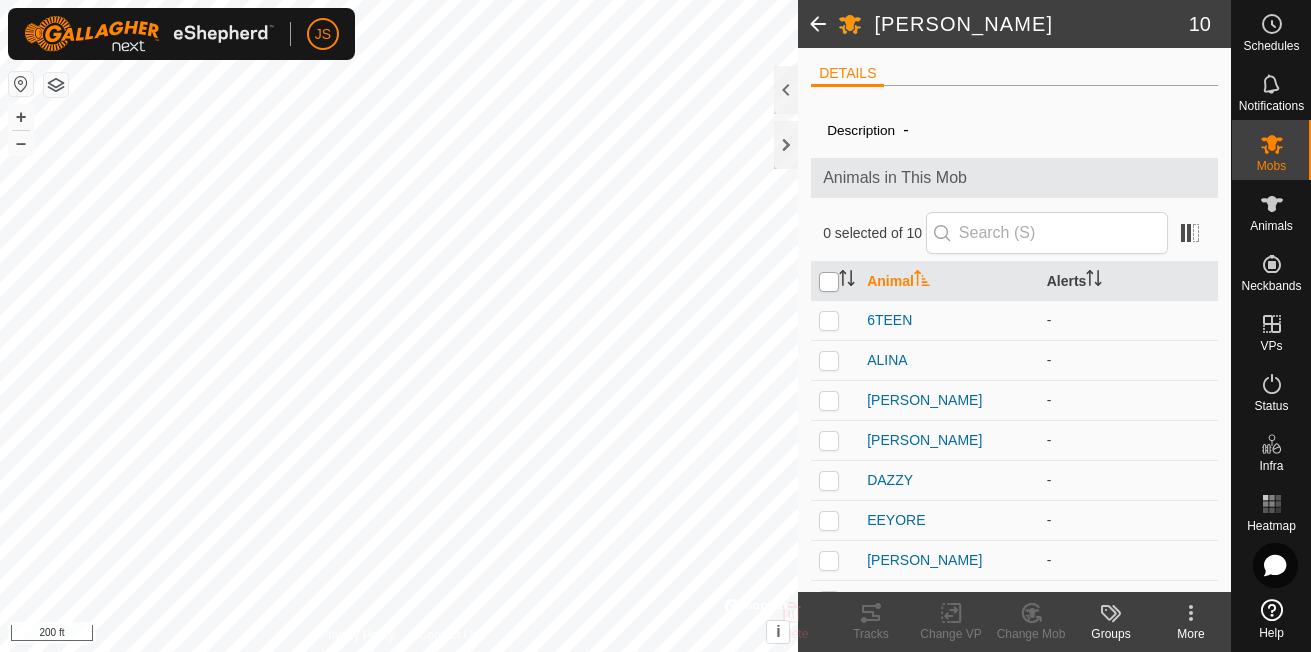 click at bounding box center [829, 282] 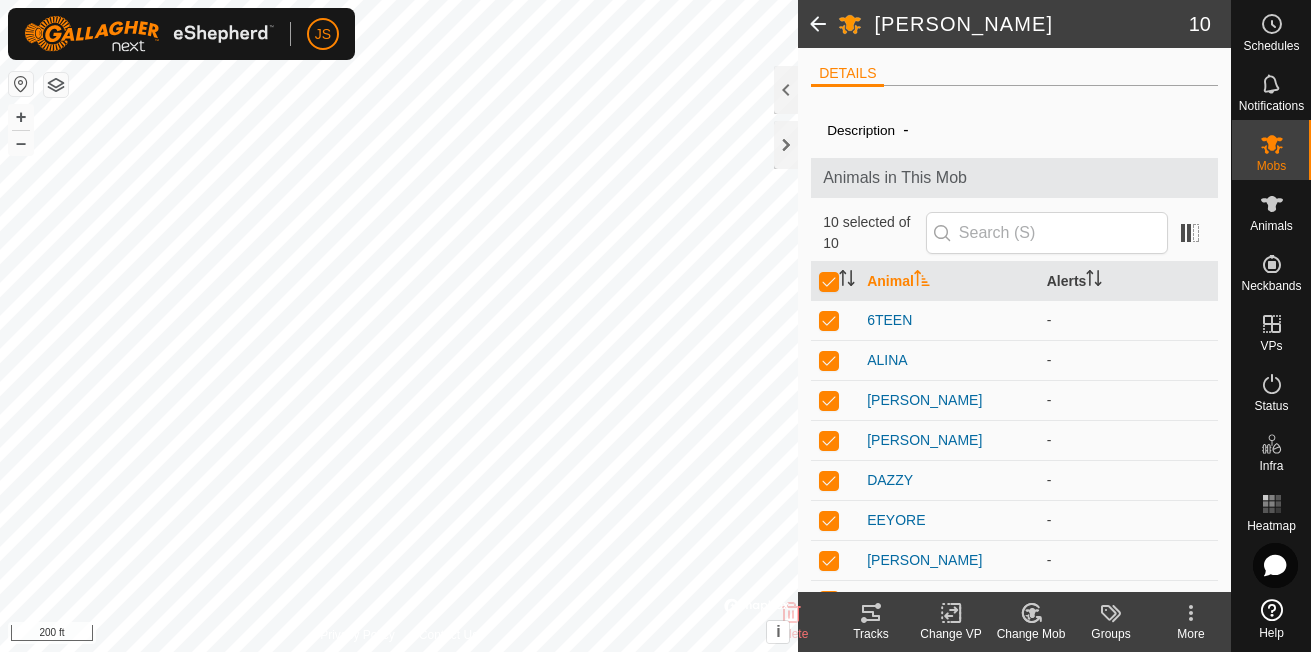 click 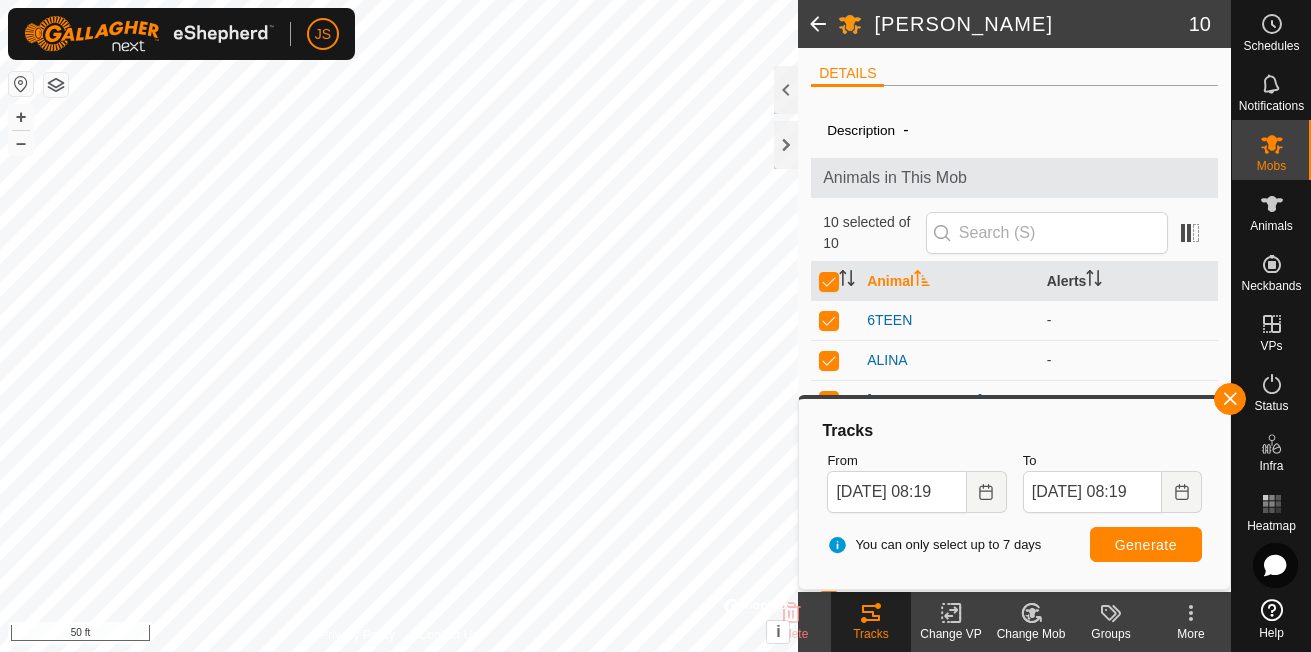 click on "JS Schedules Notifications Mobs Animals Neckbands VPs Status Infra Heatmap Help [PERSON_NAME] 10  DETAILS  Description  - Animals in This Mob  10 selected of 10   Animal   Alerts   6TEEN   -   [PERSON_NAME]   -   [PERSON_NAME]   -   EEYORE   -   [PERSON_NAME]   -   ROCKY   -   [PERSON_NAME]   -  Delete  Tracks   Change VP   Change Mob   Groups   More  Privacy Policy Contact Us
ROCKY
+ – ⇧ i ©  Mapbox , ©  OpenStreetMap ,  Improve this map 50 ft
Tracks From [DATE] 08:19 To [DATE] 08:19 You can only select up to 7 days Generate" at bounding box center [655, 326] 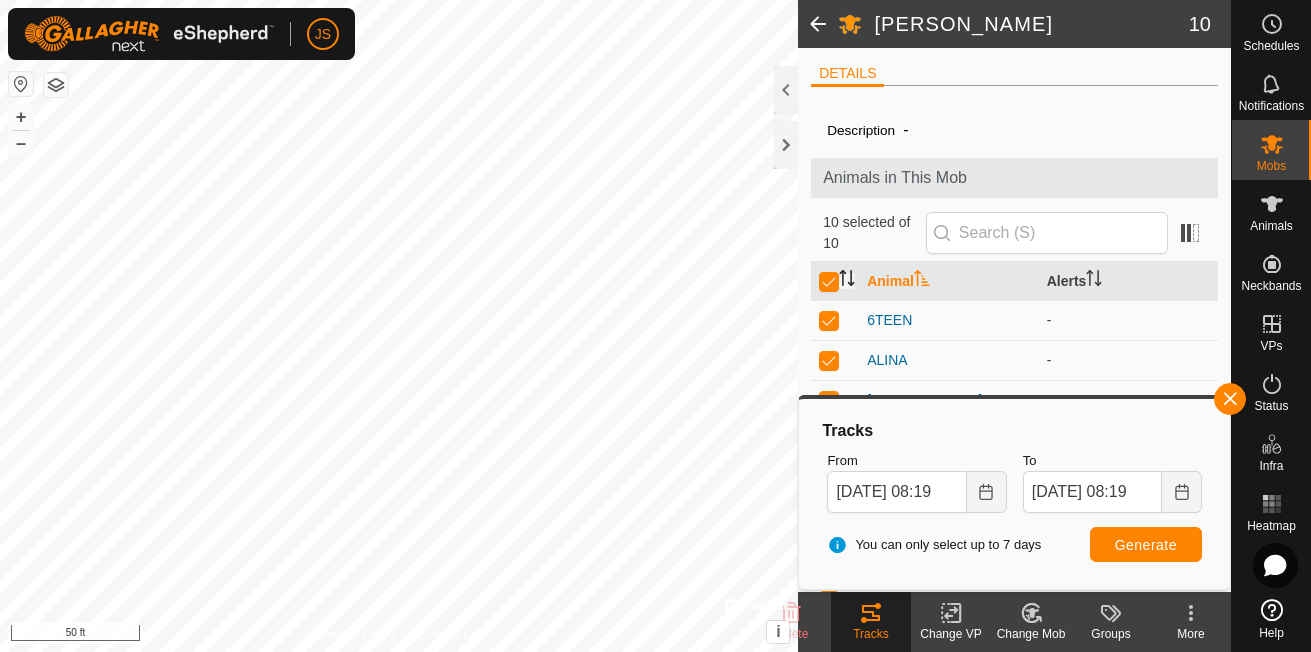 drag, startPoint x: 822, startPoint y: 278, endPoint x: 843, endPoint y: 288, distance: 23.259407 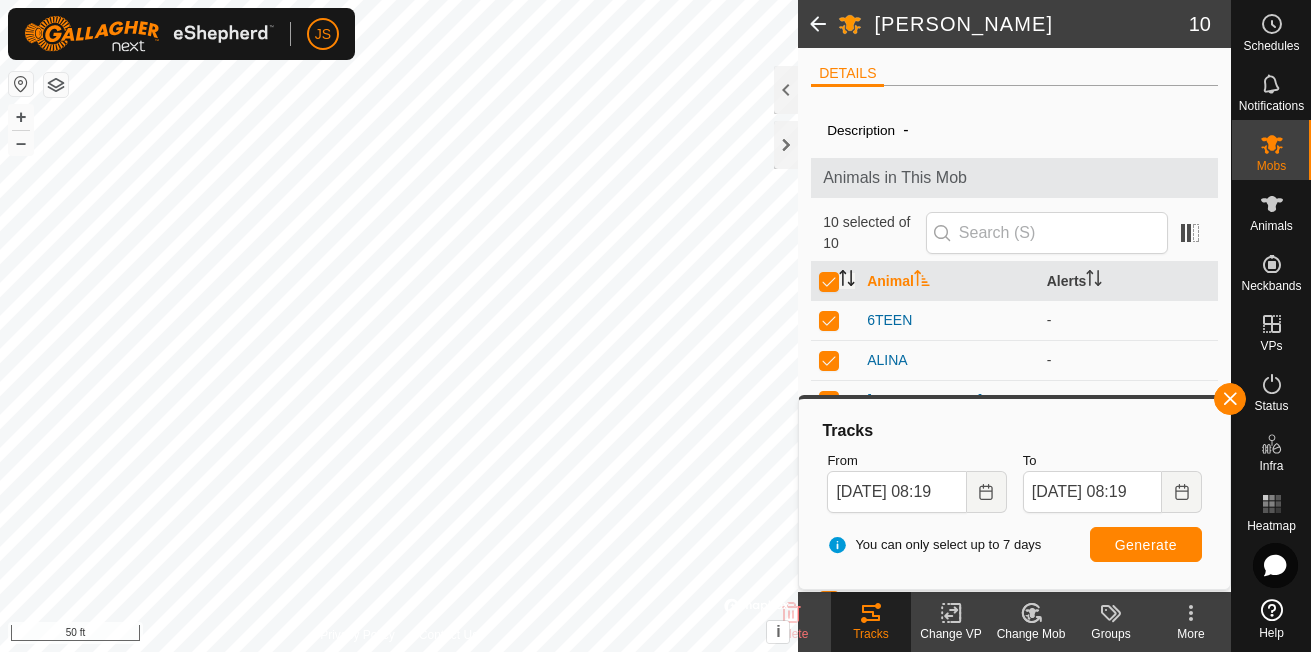 click at bounding box center [829, 282] 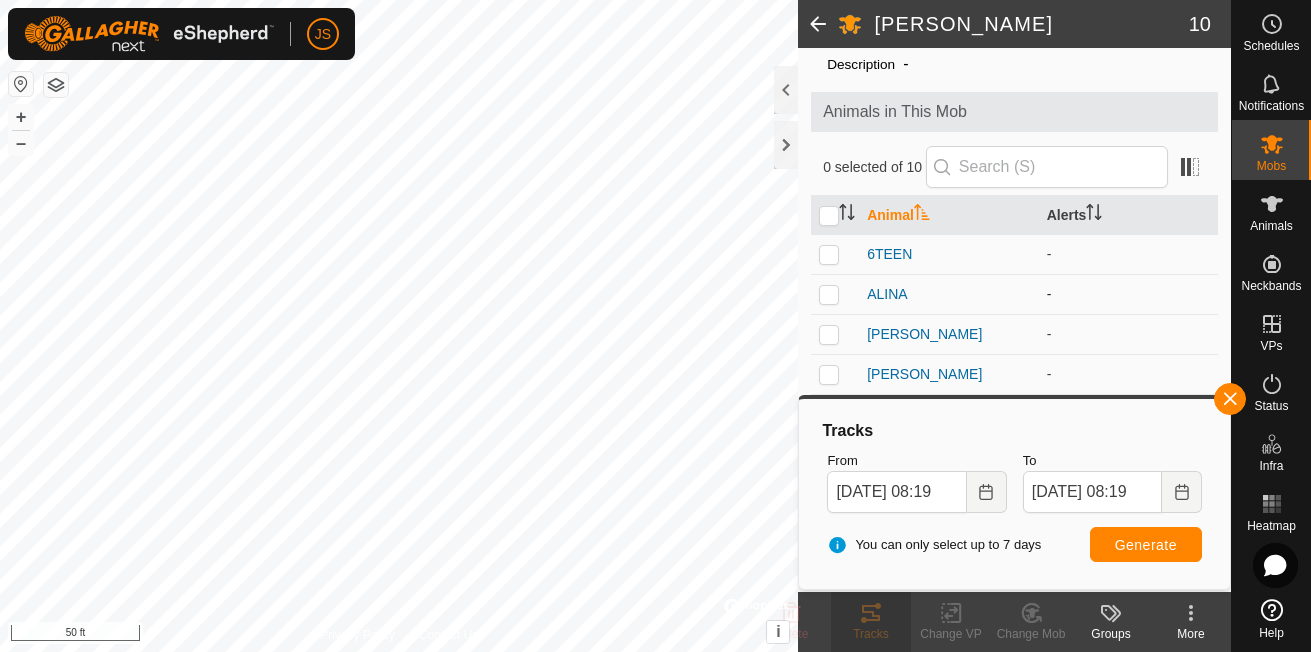 scroll, scrollTop: 100, scrollLeft: 0, axis: vertical 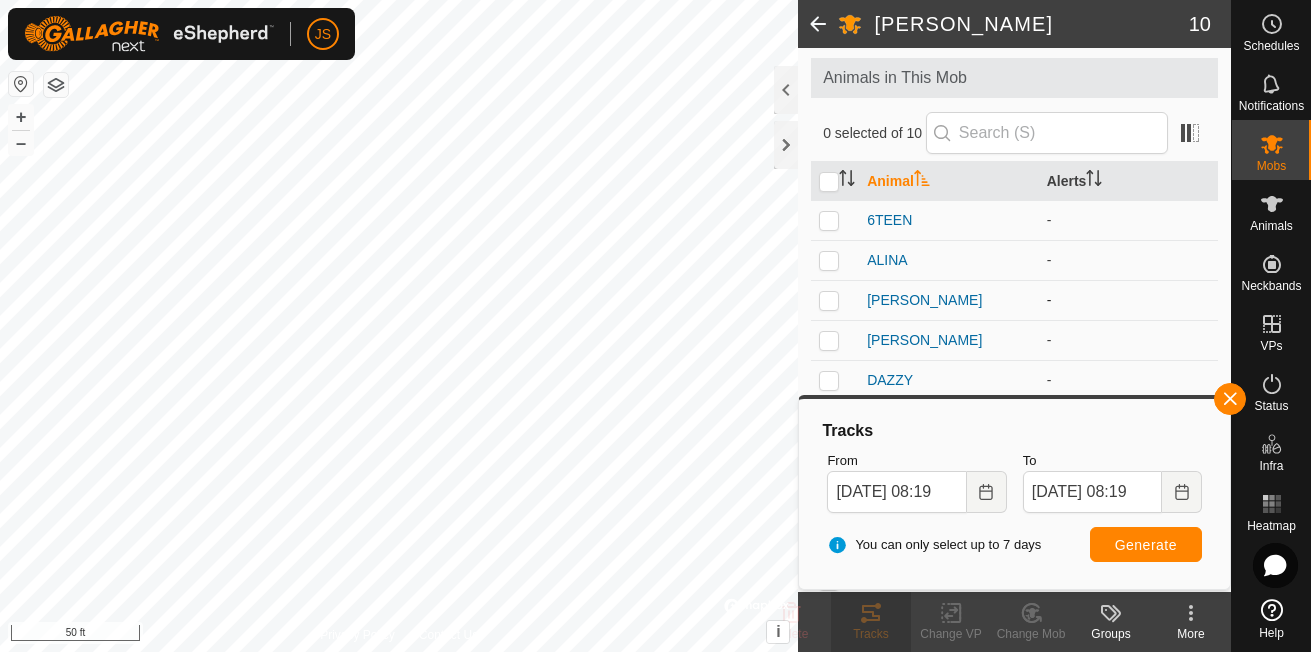 click at bounding box center [829, 300] 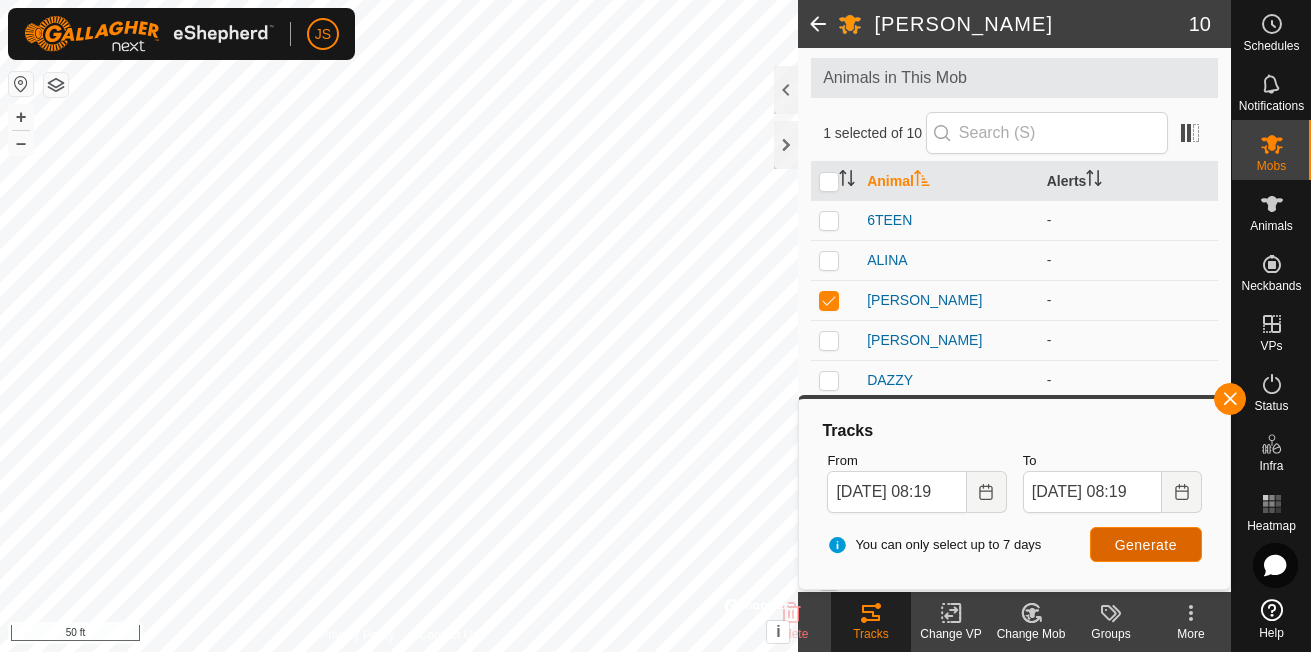 click on "Generate" at bounding box center [1146, 545] 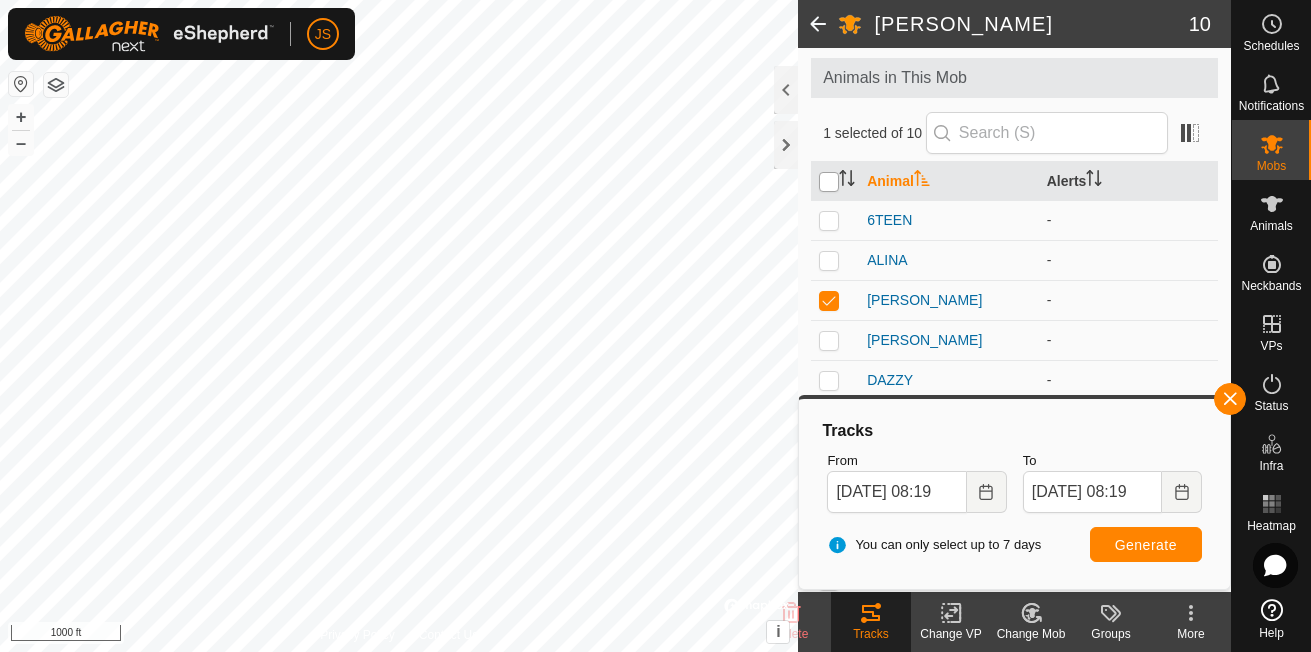 click at bounding box center [829, 182] 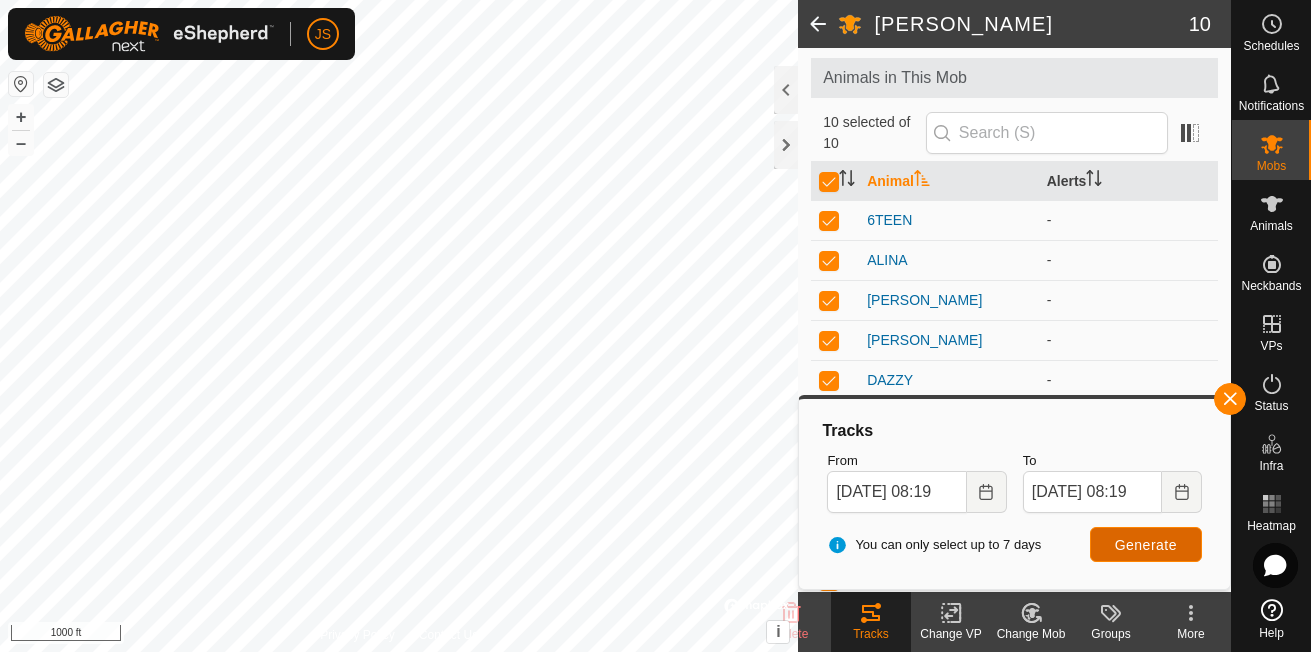click on "Generate" at bounding box center [1146, 545] 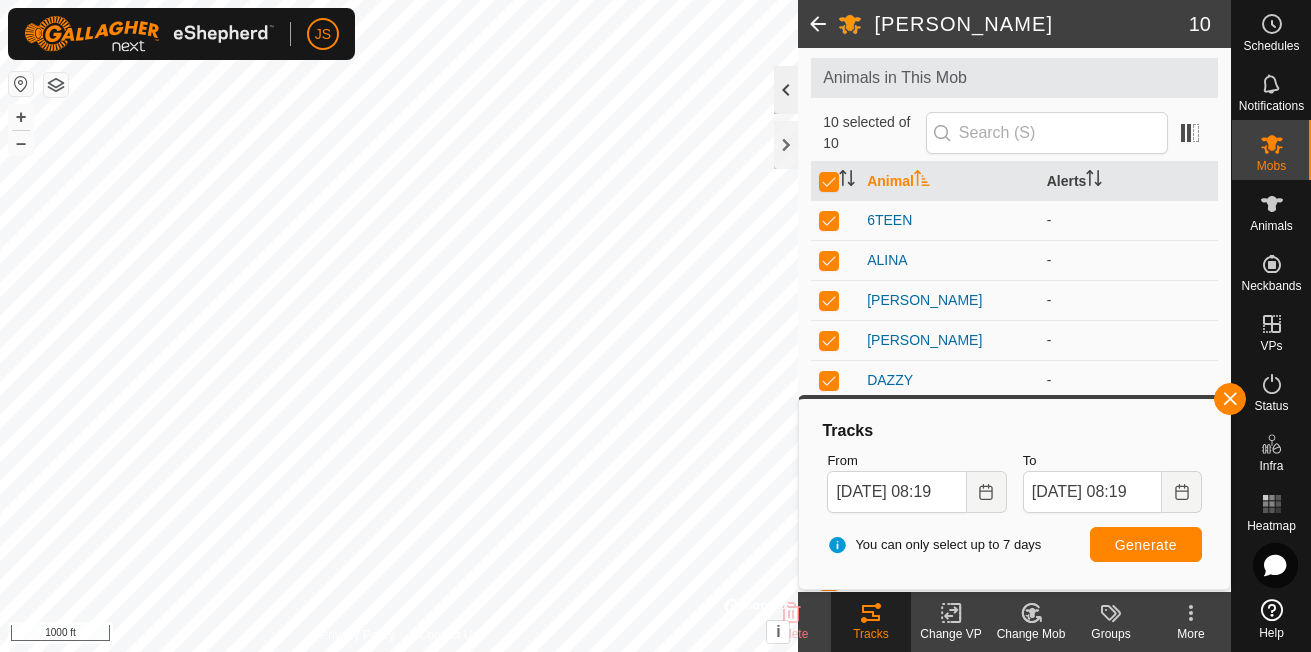 click 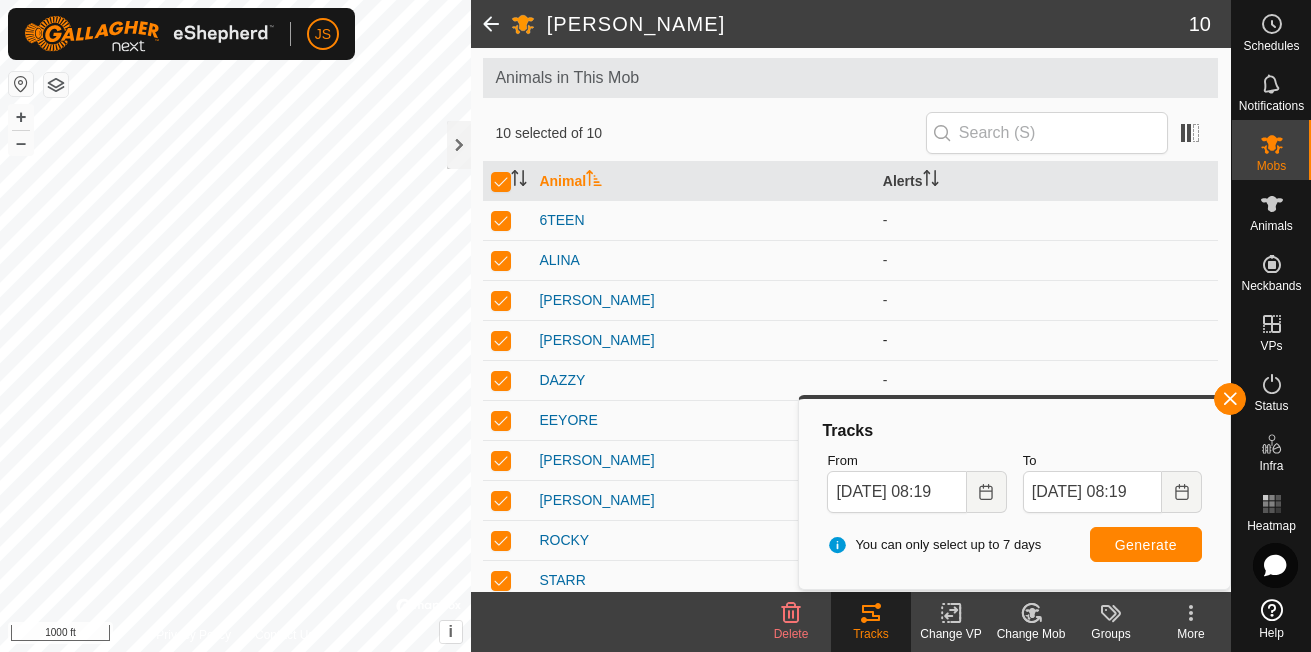 drag, startPoint x: 1228, startPoint y: 393, endPoint x: 1189, endPoint y: 336, distance: 69.065186 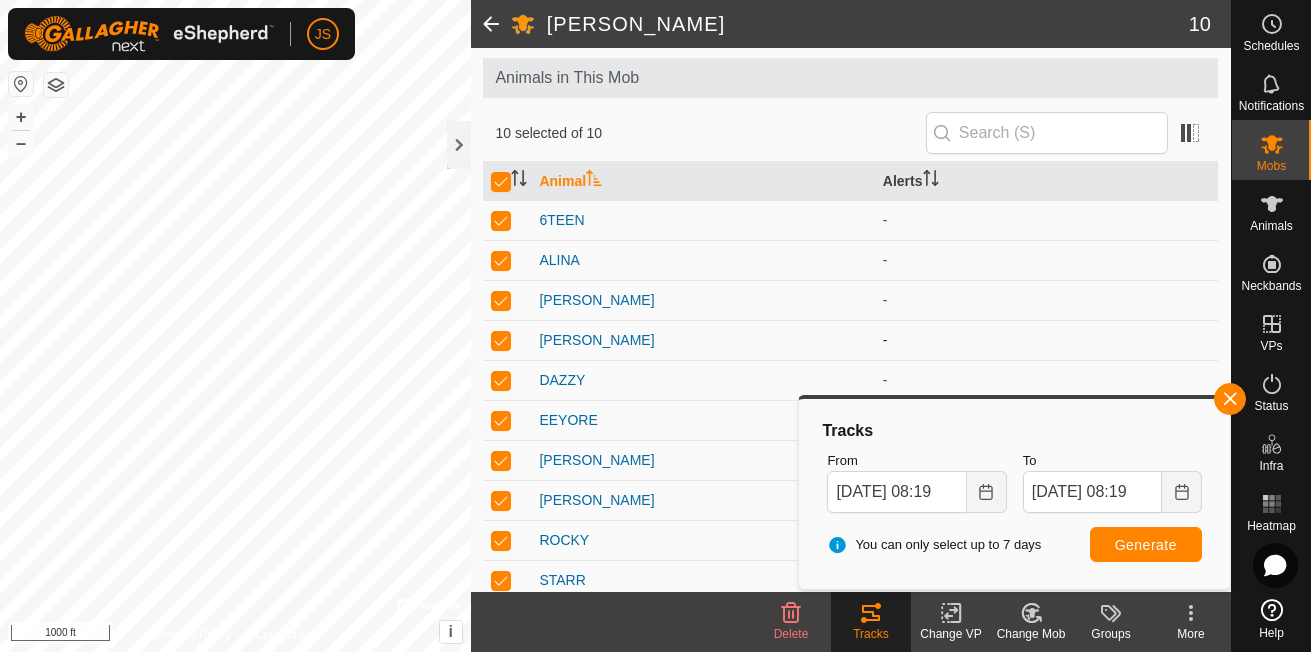 click at bounding box center (1230, 399) 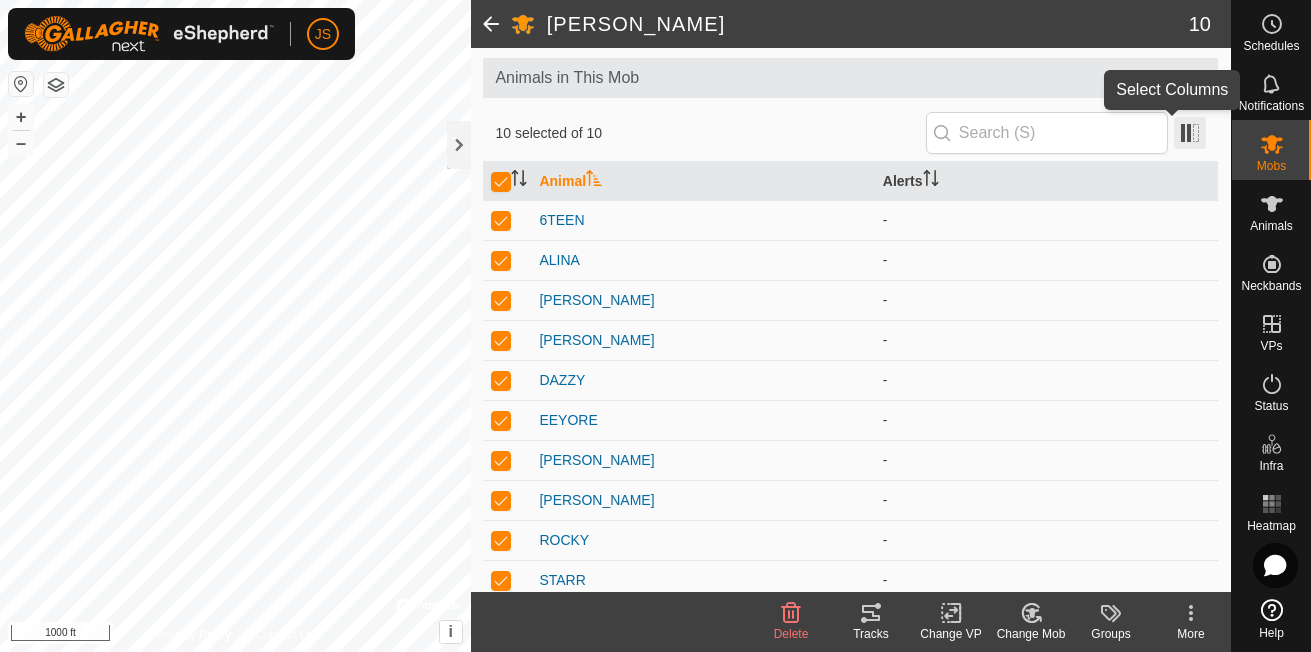 click at bounding box center (1190, 133) 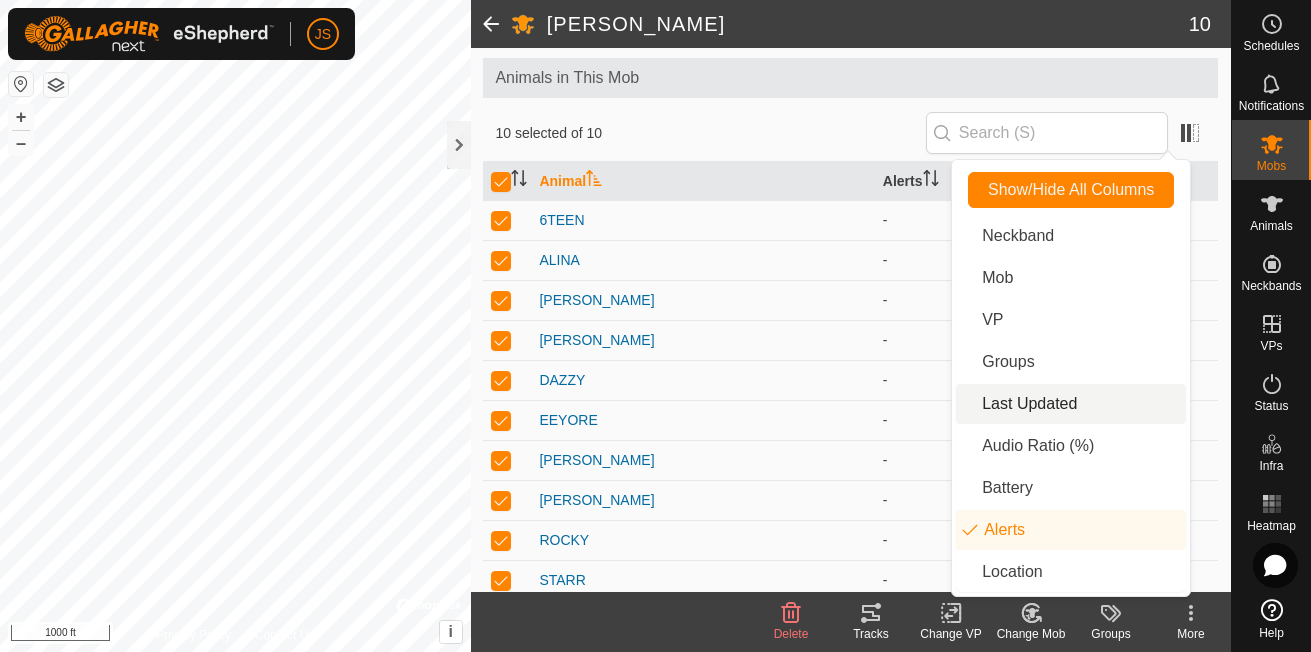 click on "Last Updated" at bounding box center [1071, 404] 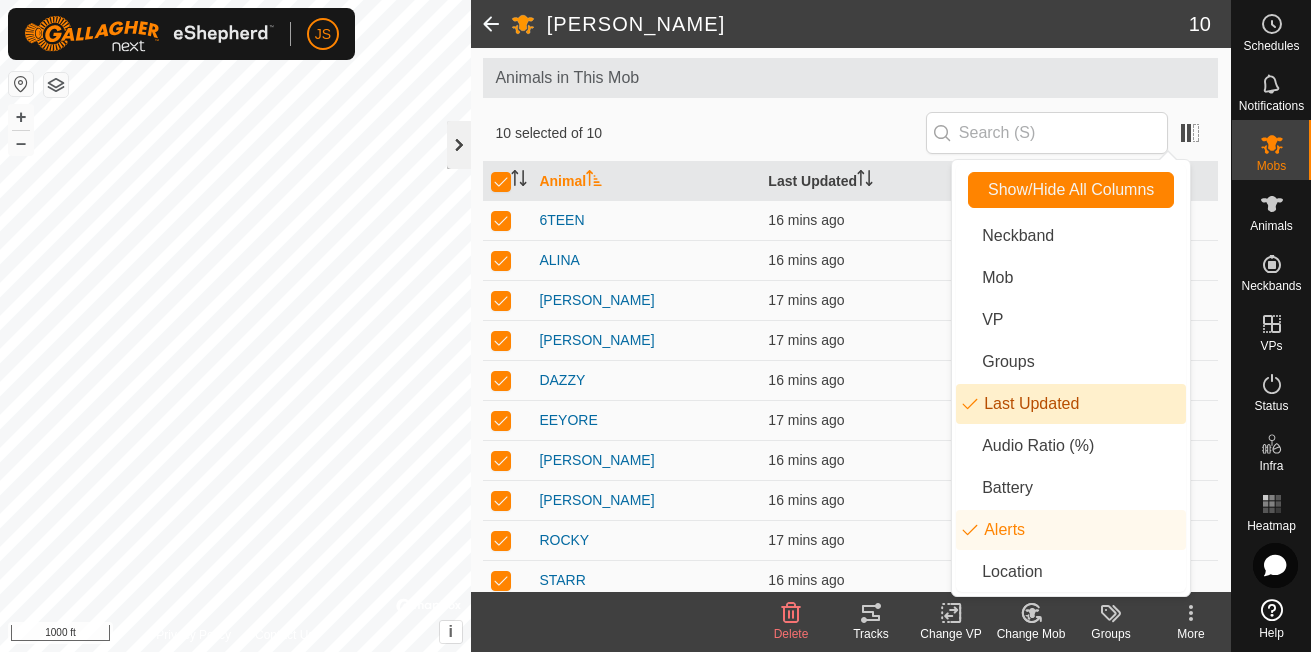 click 